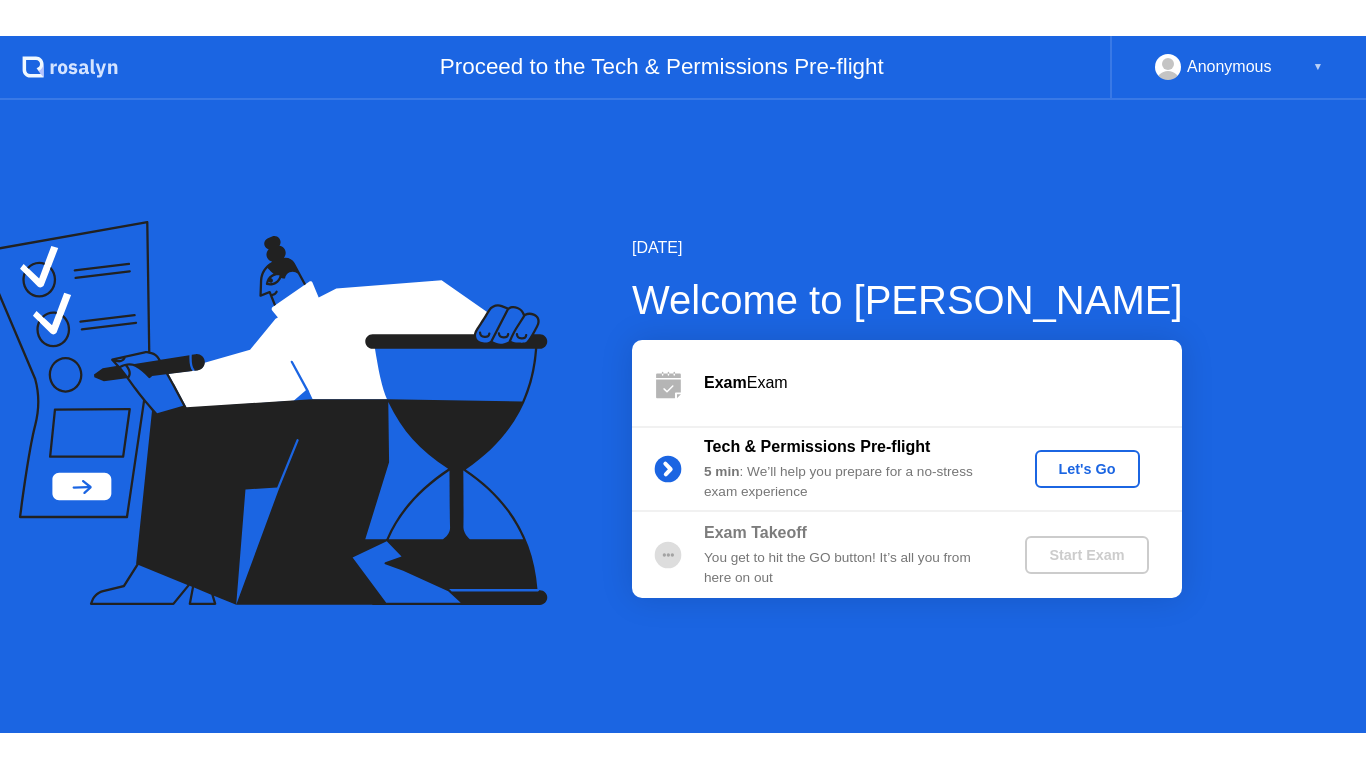 scroll, scrollTop: 0, scrollLeft: 0, axis: both 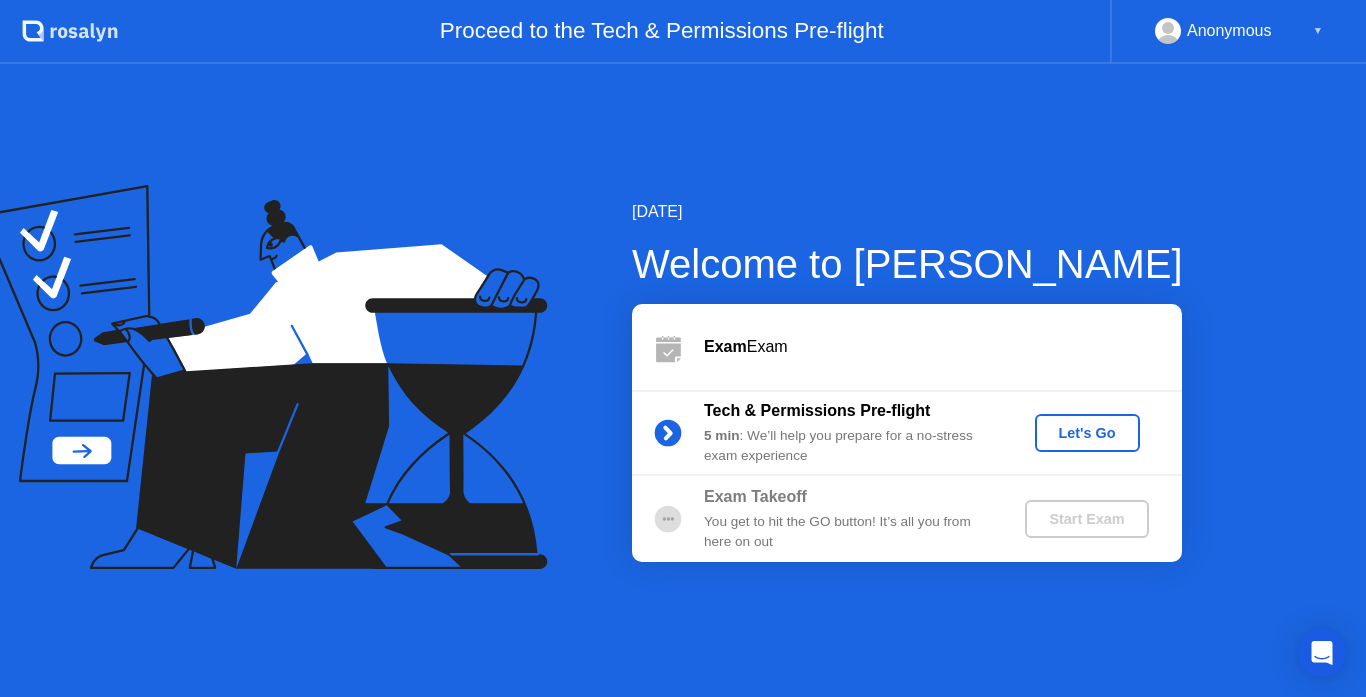 click on "Let's Go" 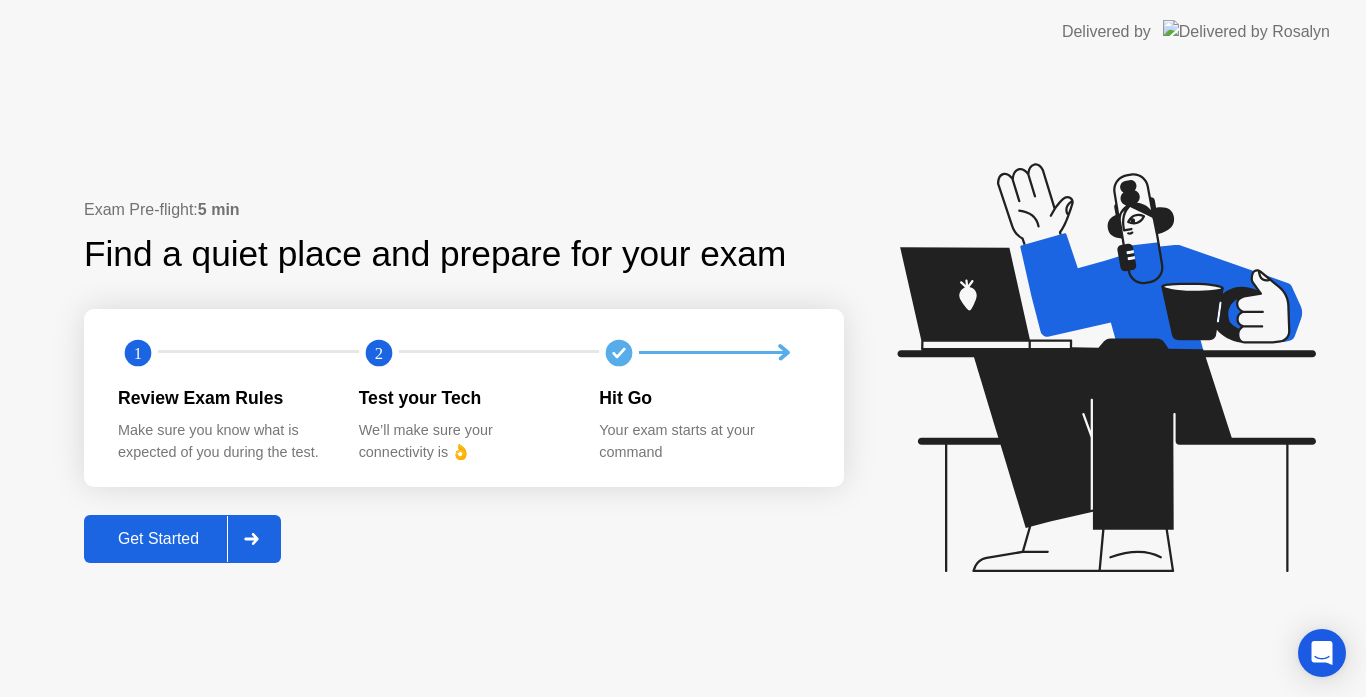 click on "Get Started" 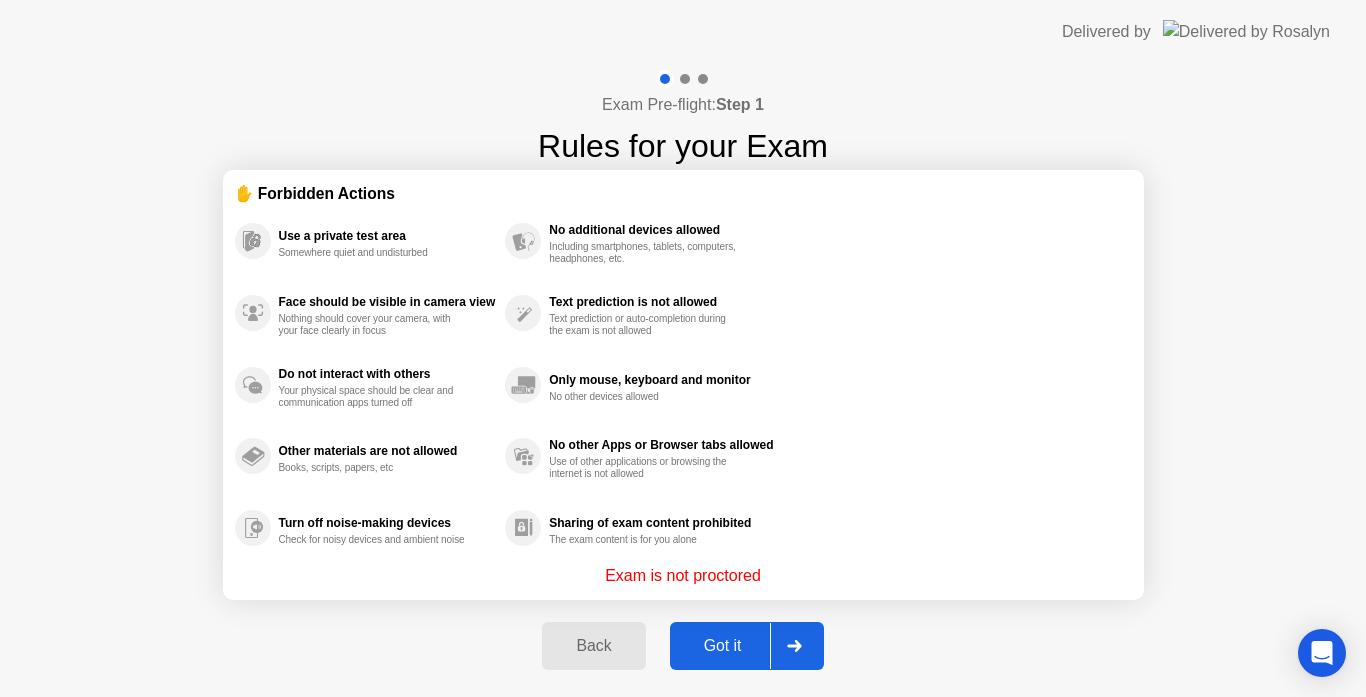 click on "Got it" 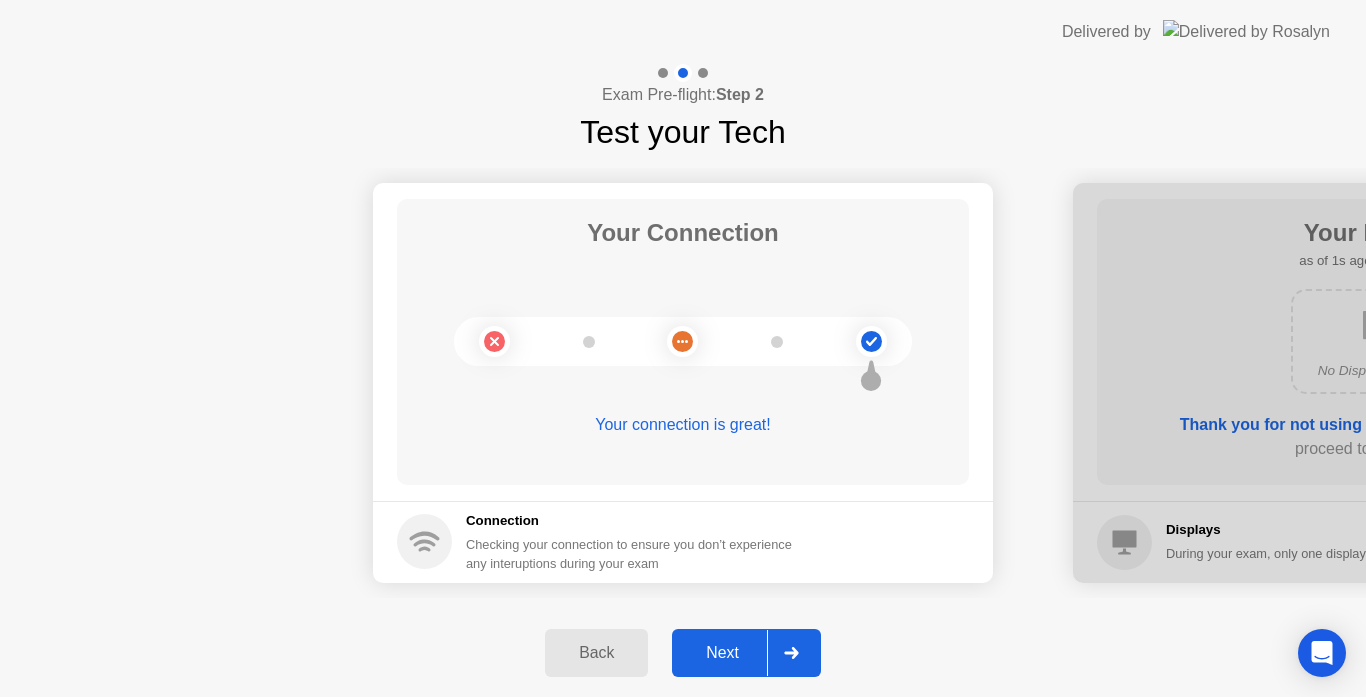 click on "Next" 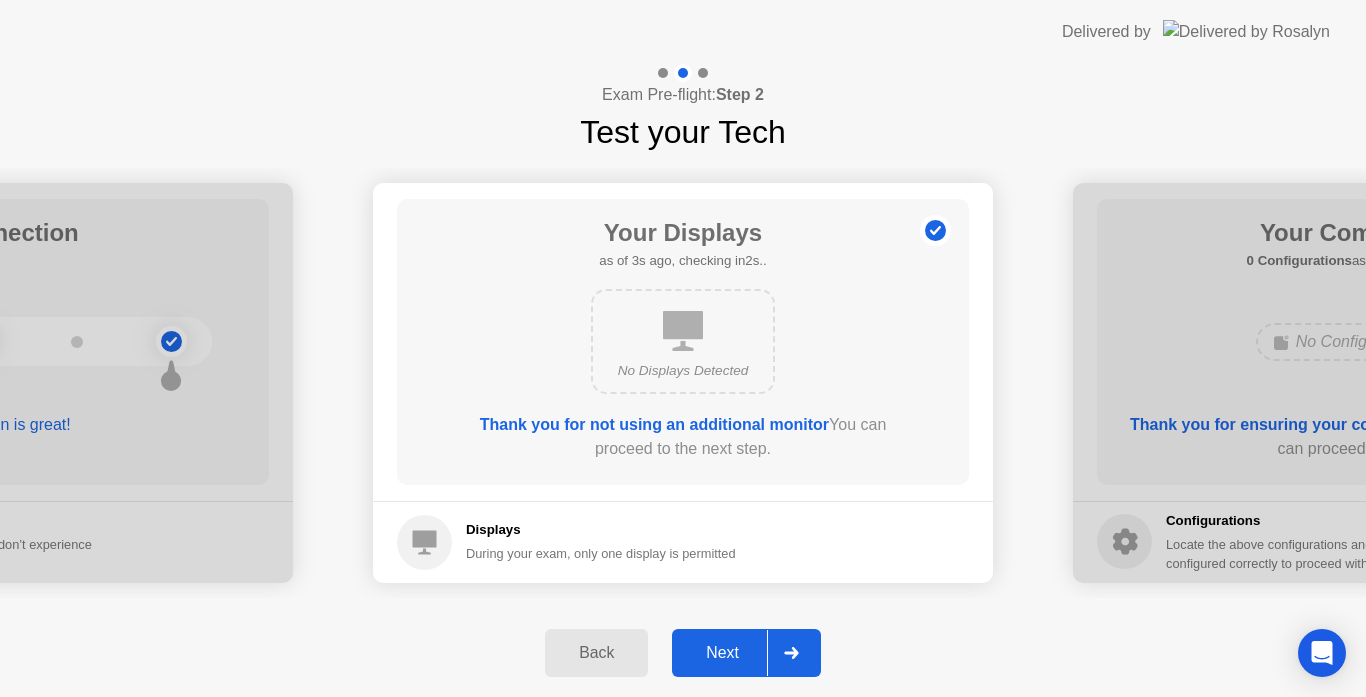 click on "Next" 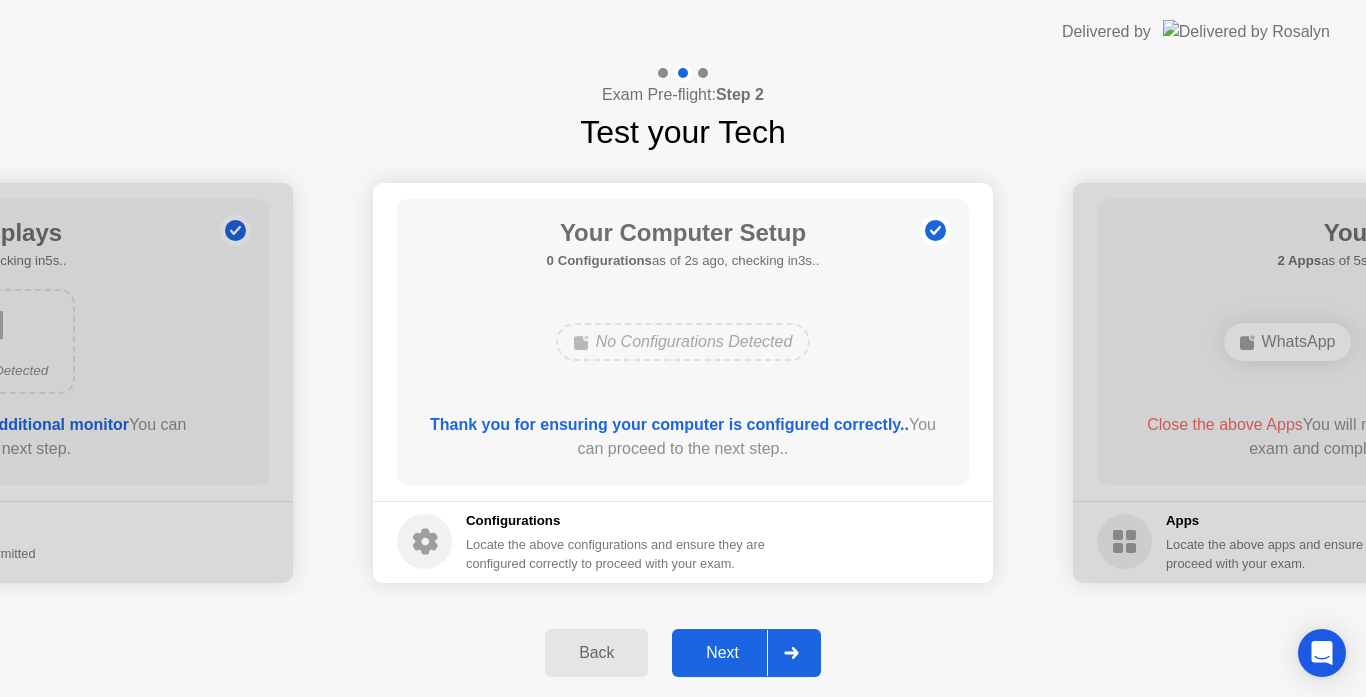 click on "Next" 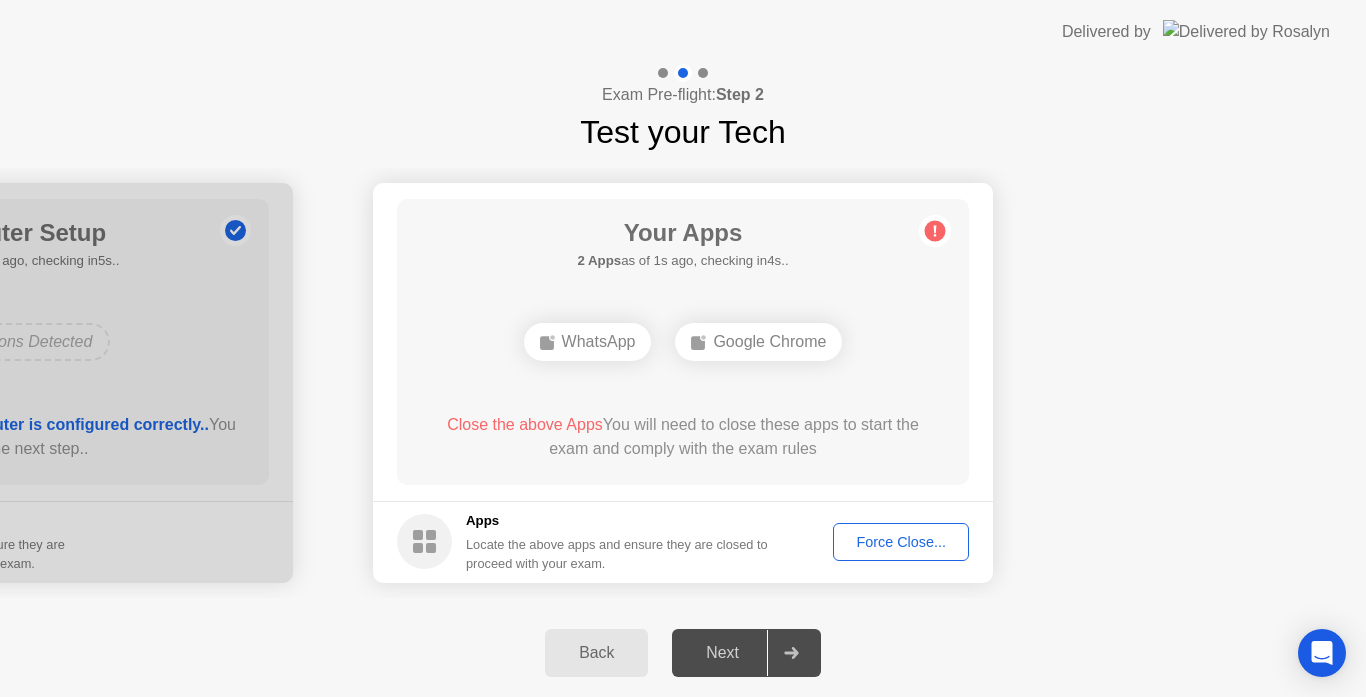 click on "Force Close..." 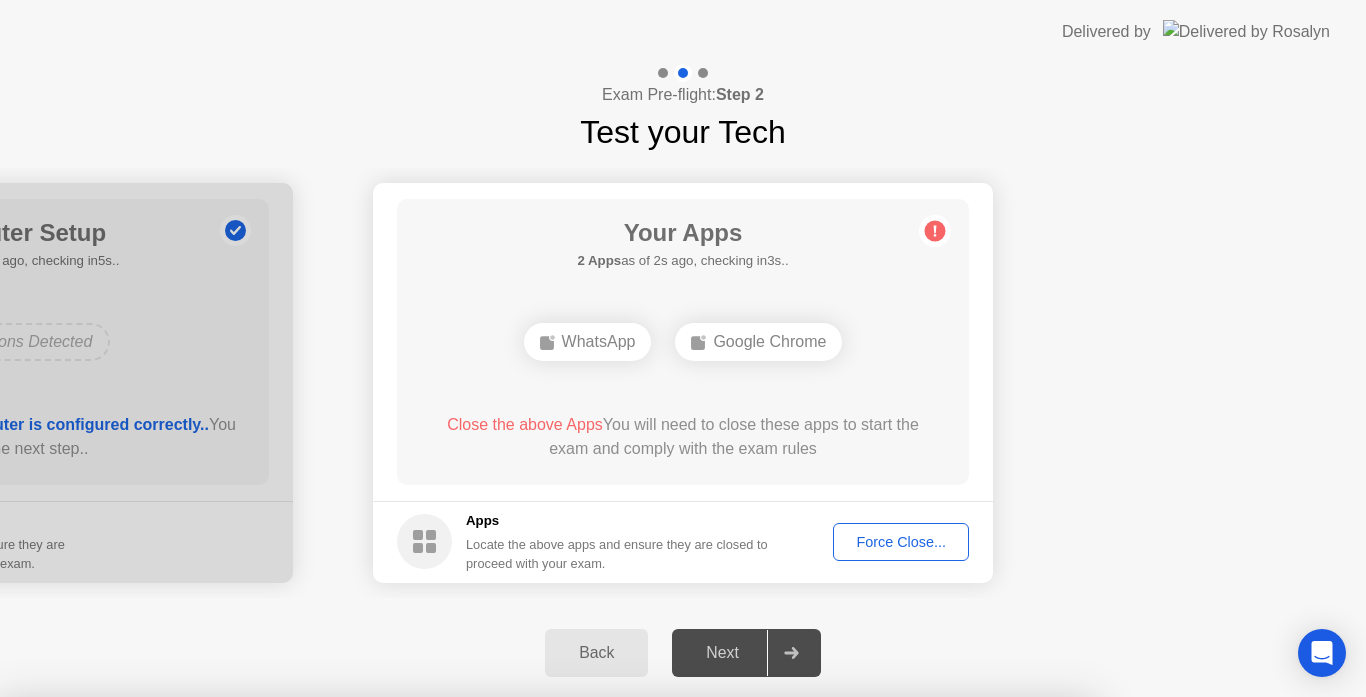 click on "Confirm" at bounding box center [613, 973] 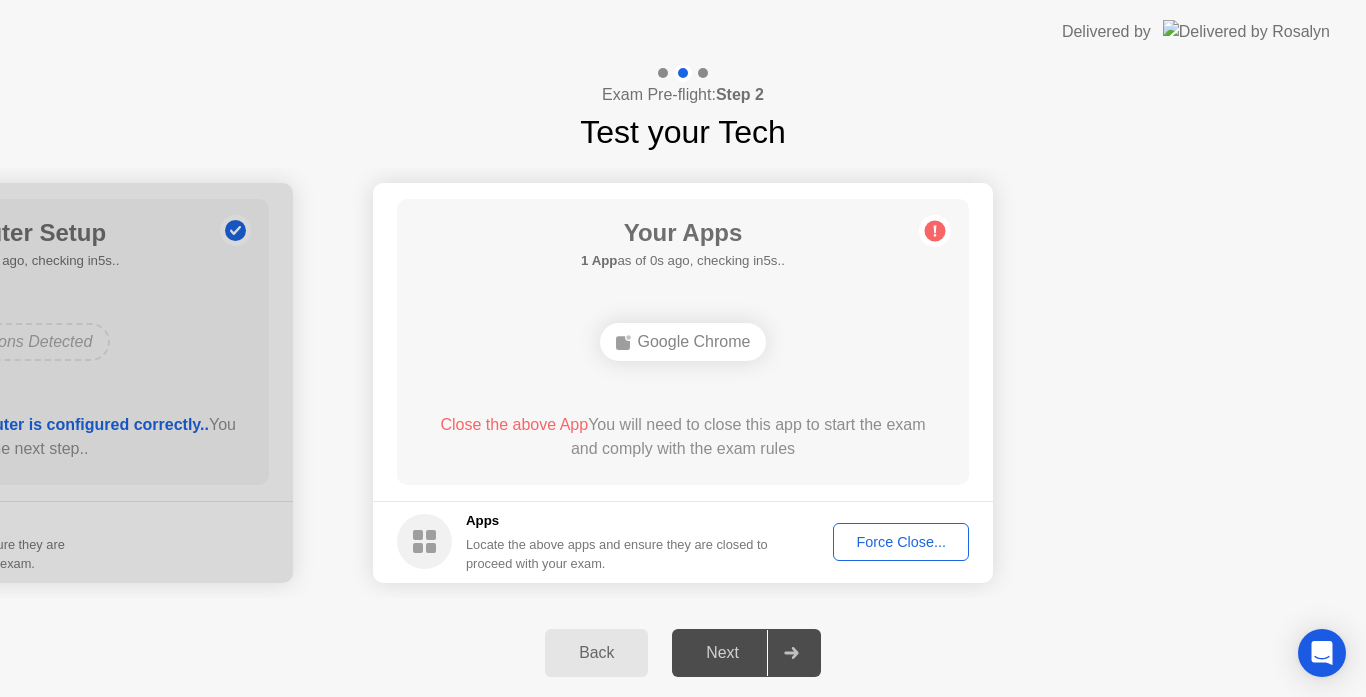 click on "Force Close..." 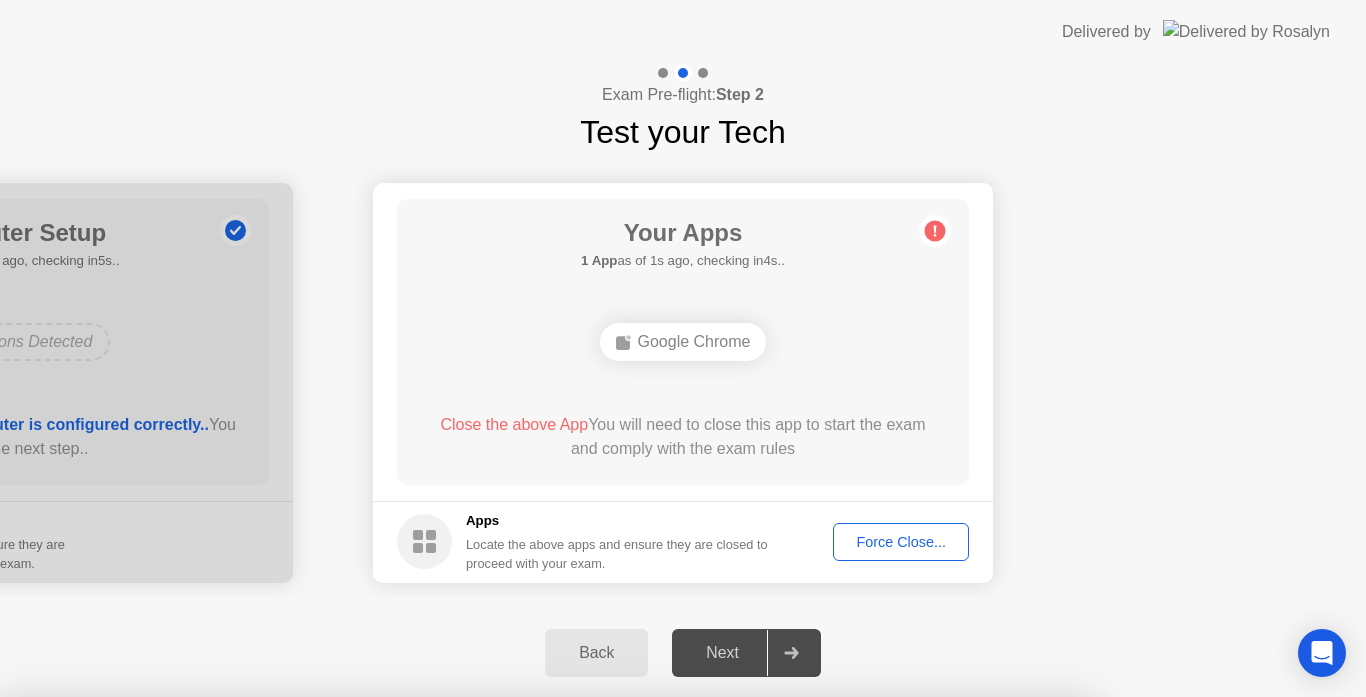 click on "Confirm" at bounding box center (613, 973) 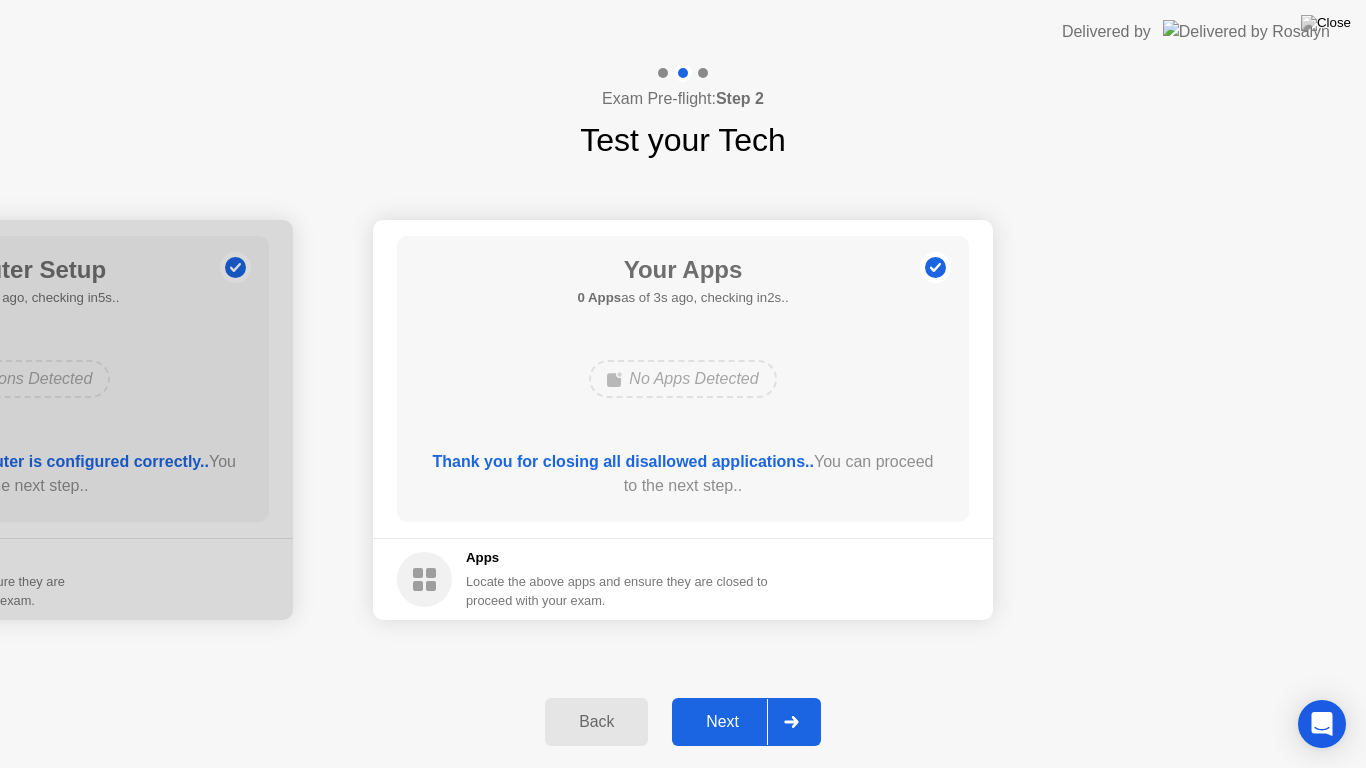 click on "Next" 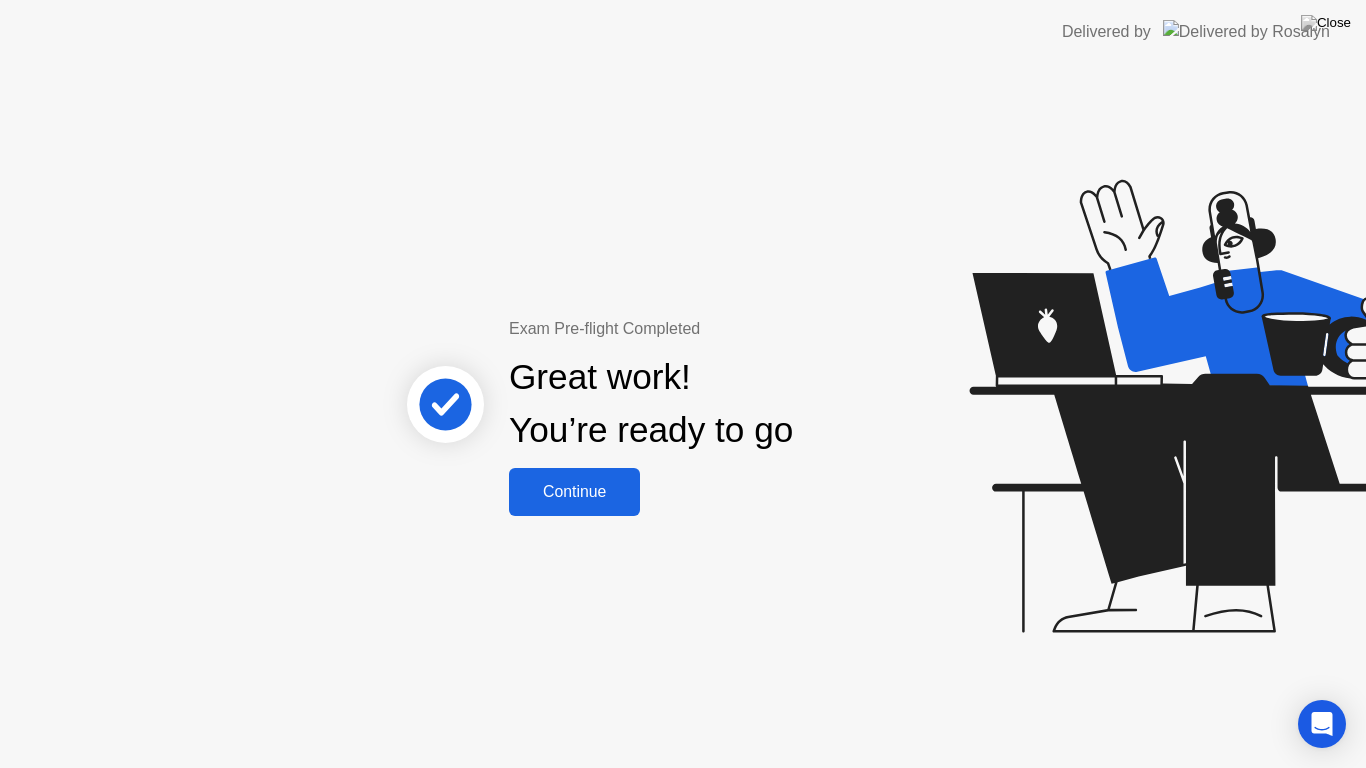 click on "Continue" 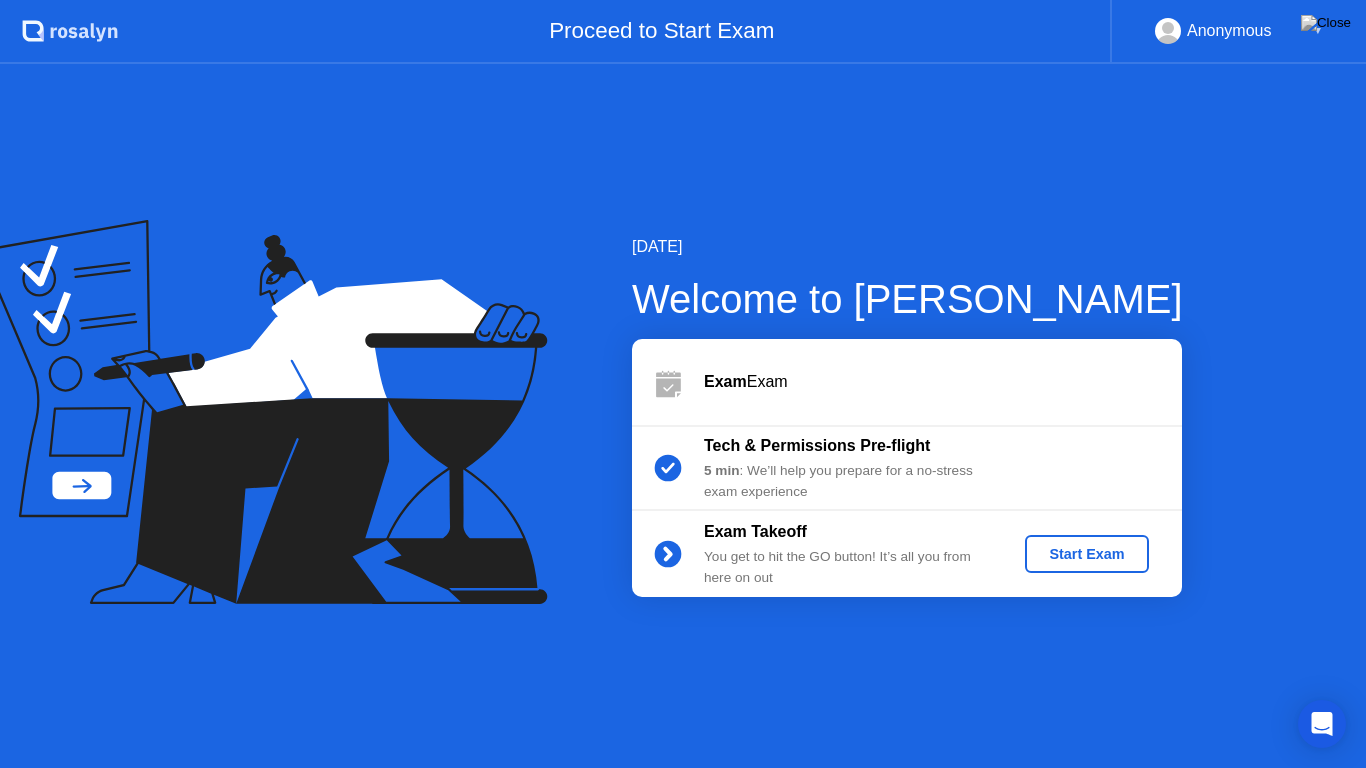 click on "Start Exam" 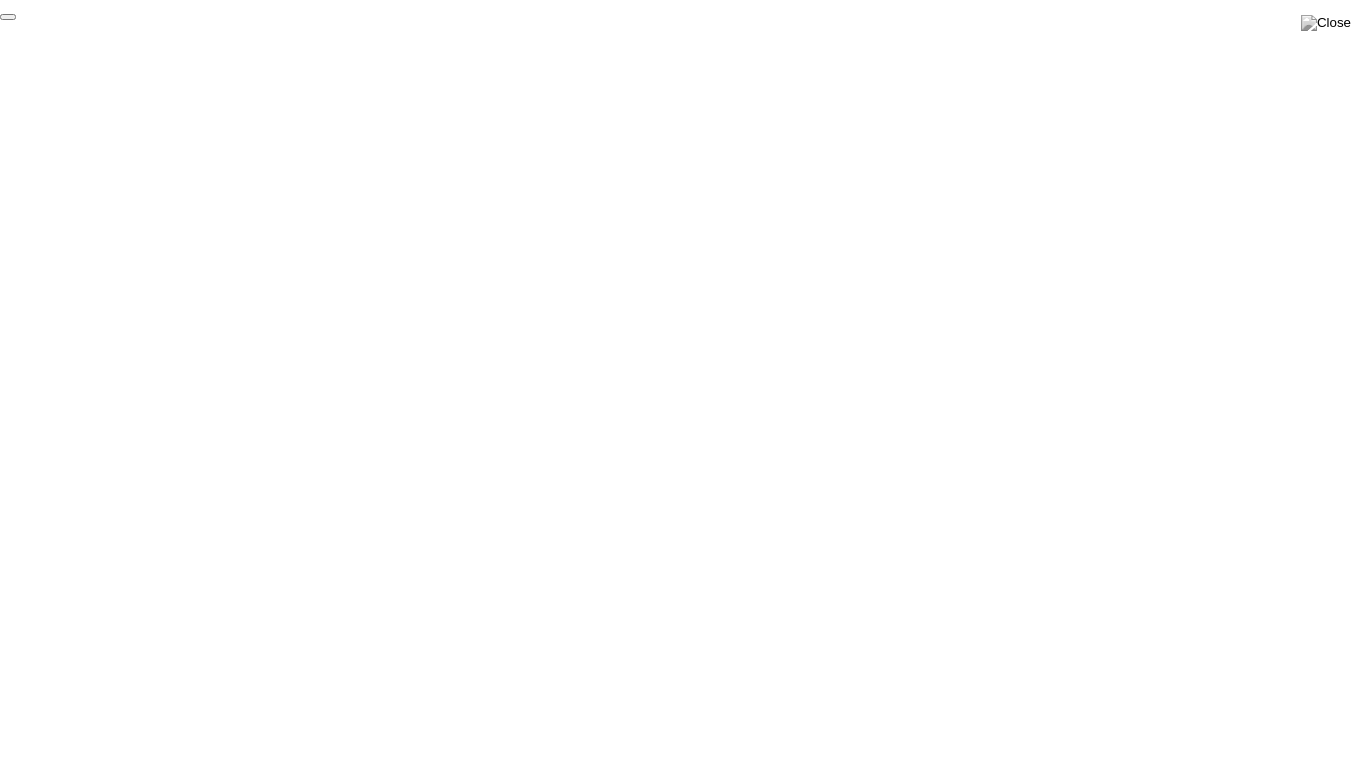 click on "End Proctoring Session" 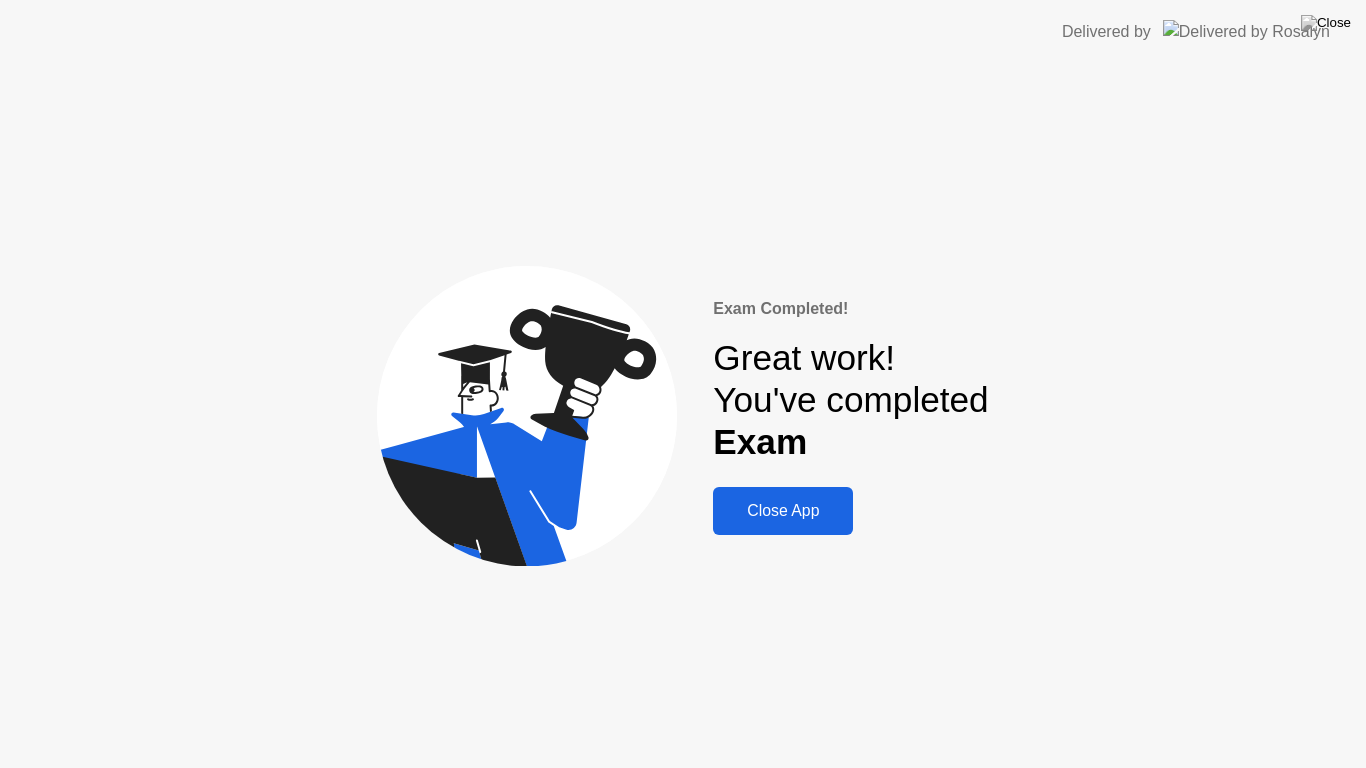 click on "Close App" 